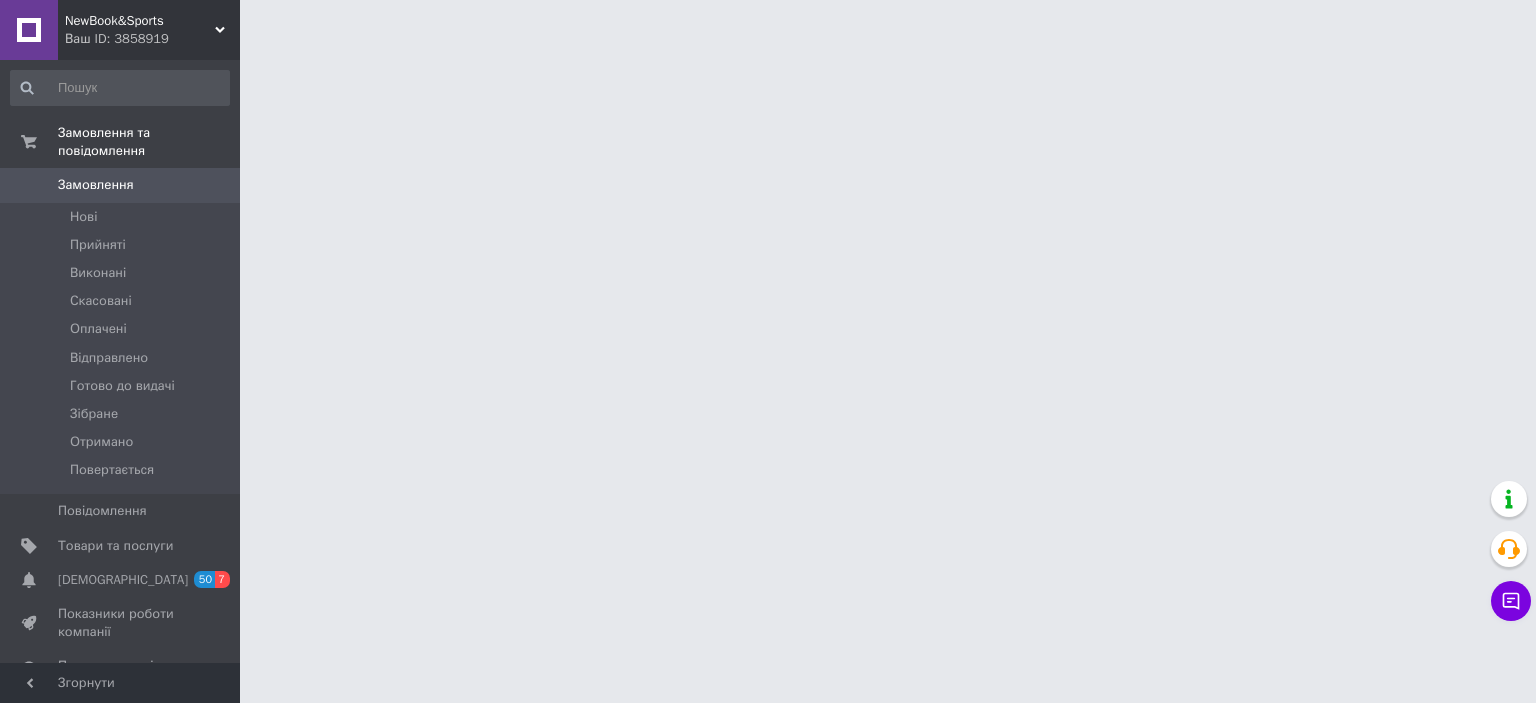 scroll, scrollTop: 0, scrollLeft: 0, axis: both 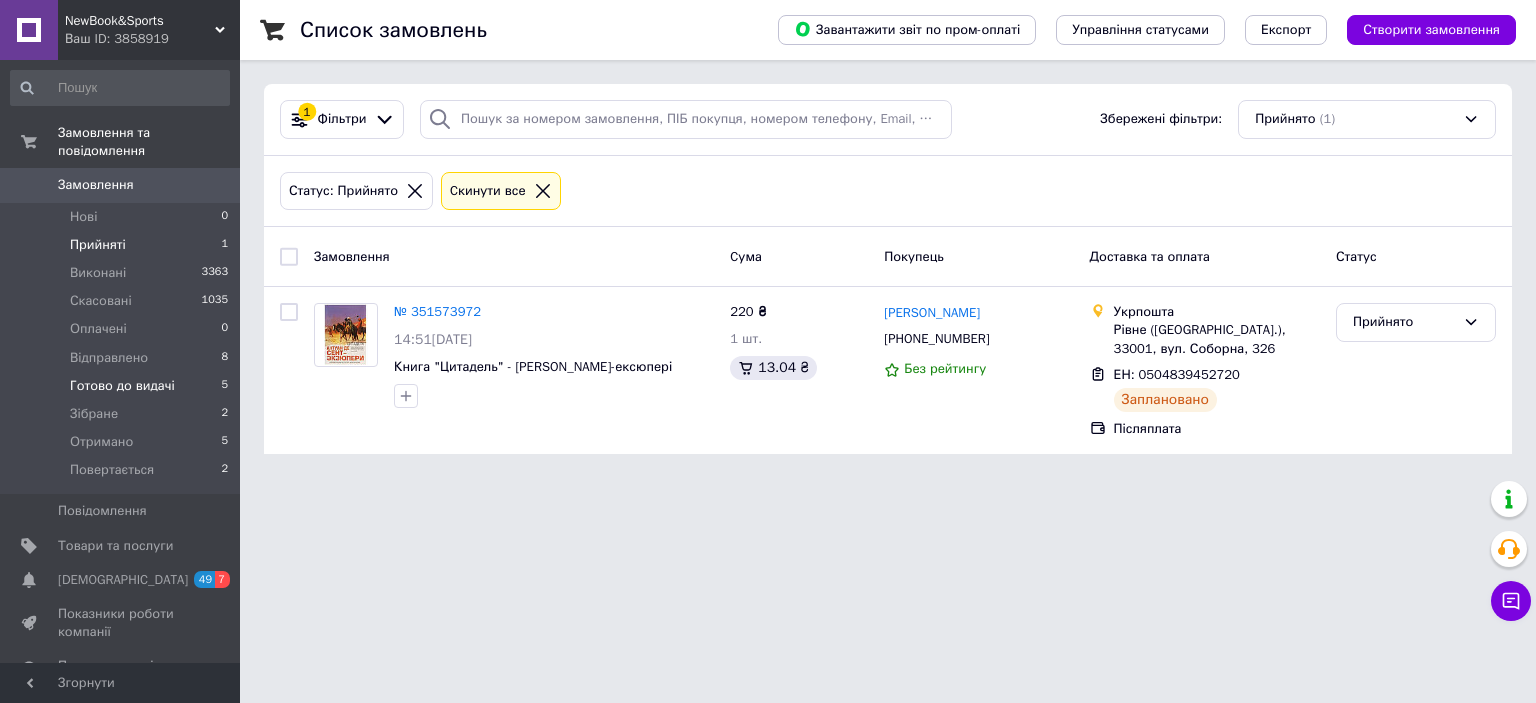 click on "Готово до видачі" at bounding box center [122, 386] 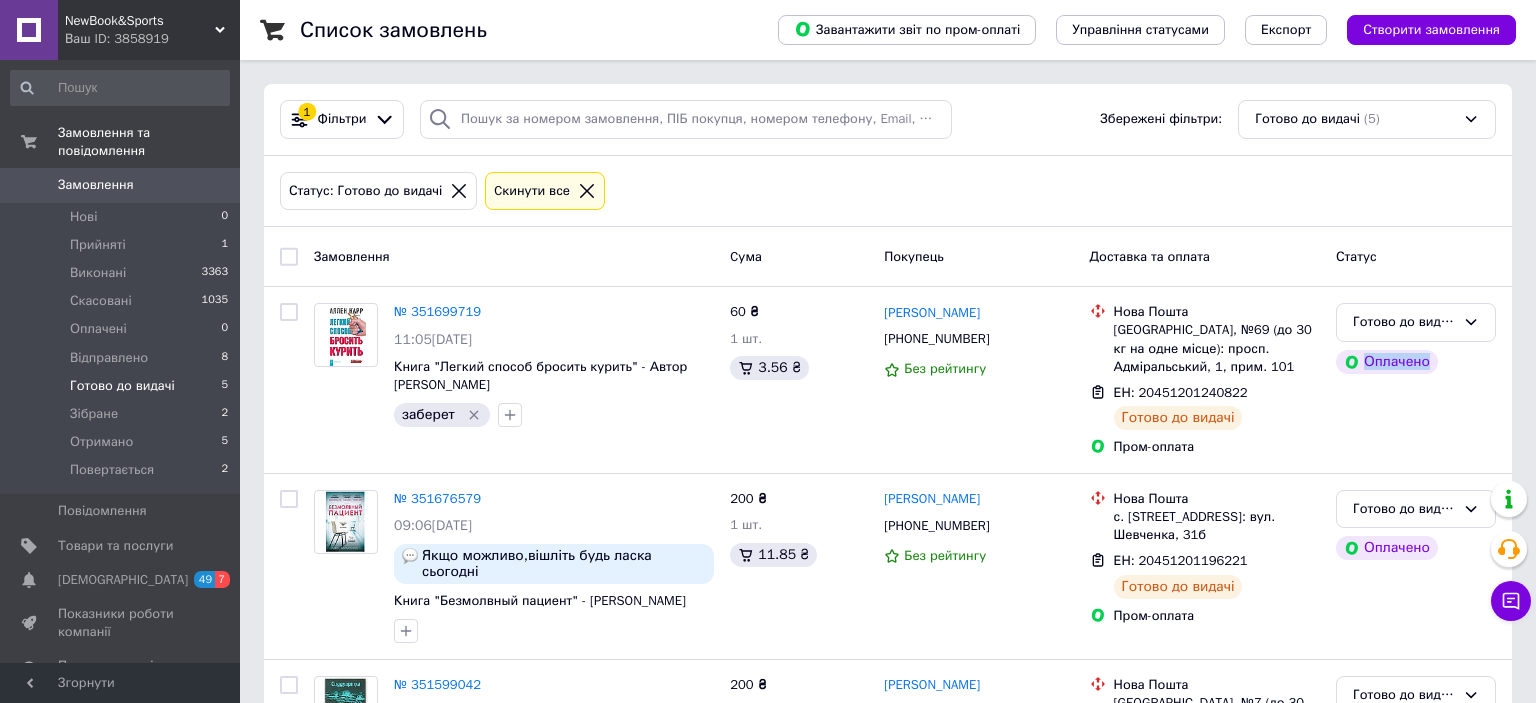 drag, startPoint x: 1518, startPoint y: 222, endPoint x: 1535, endPoint y: 371, distance: 149.96666 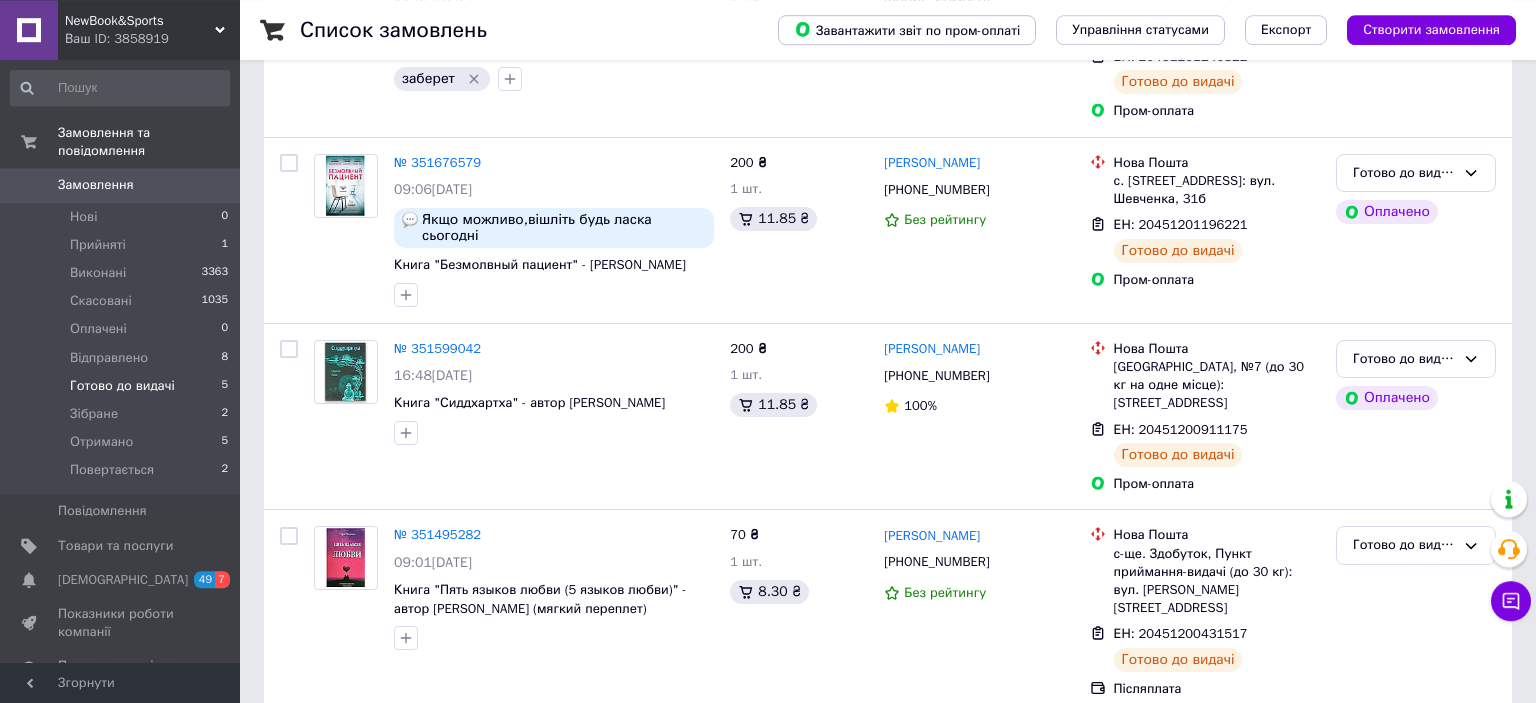 scroll, scrollTop: 510, scrollLeft: 0, axis: vertical 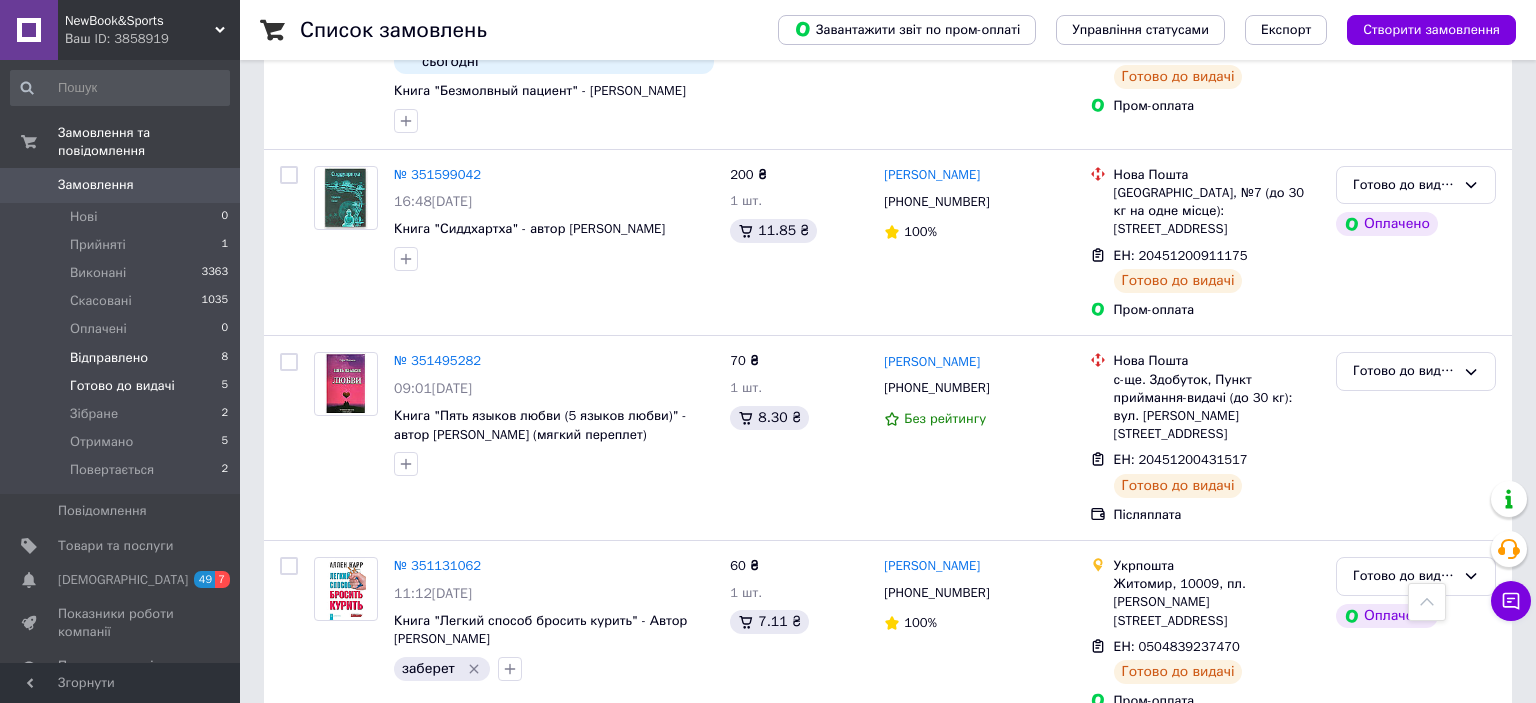 click on "Відправлено" at bounding box center [109, 358] 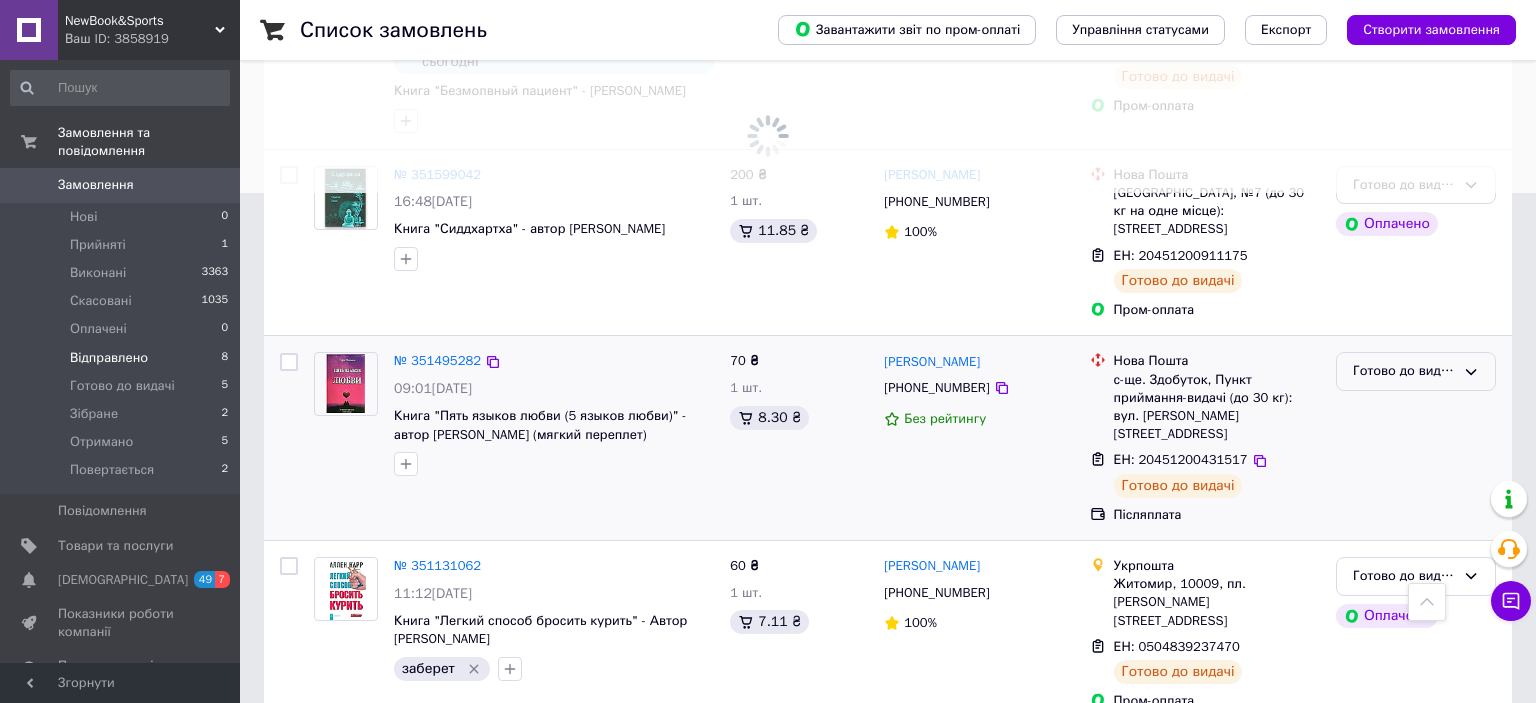 scroll, scrollTop: 0, scrollLeft: 0, axis: both 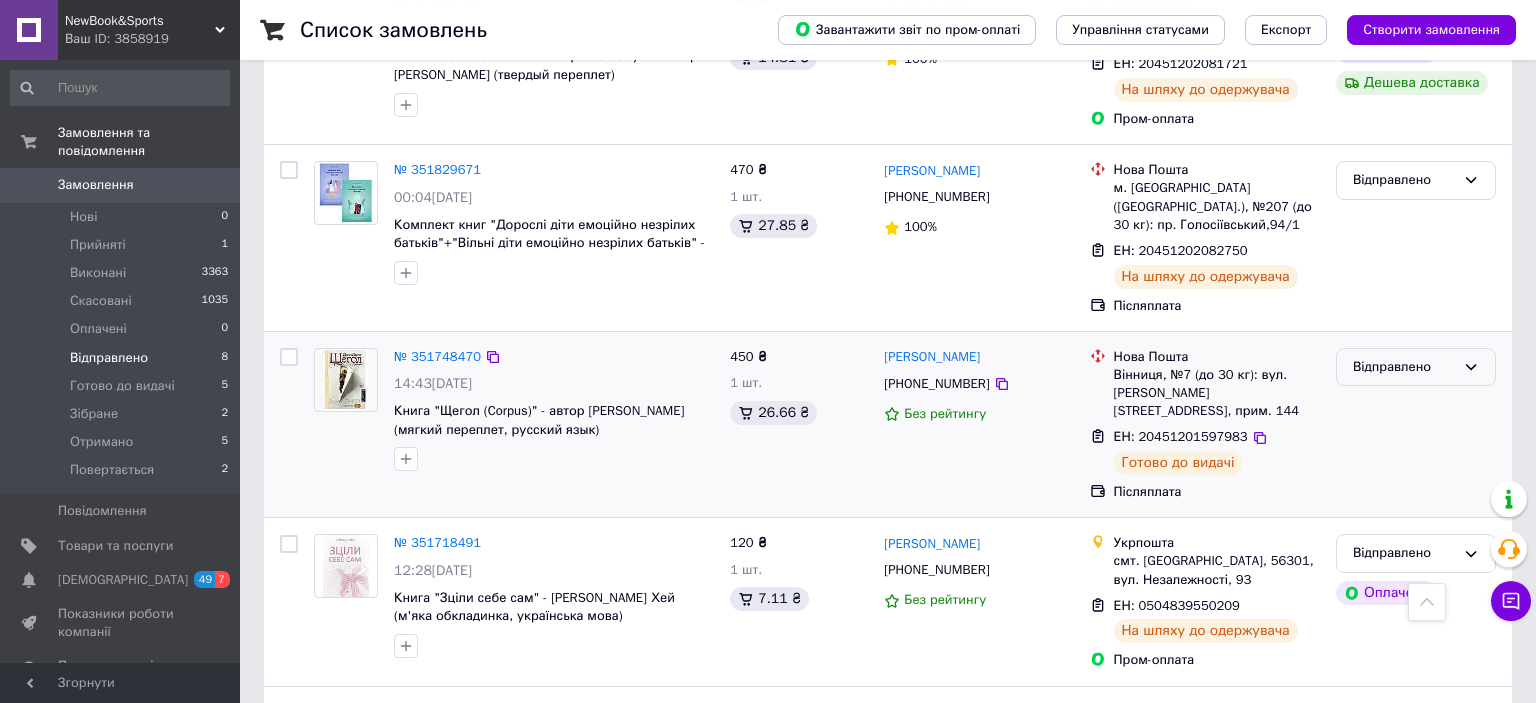 click on "Відправлено" at bounding box center (1404, 367) 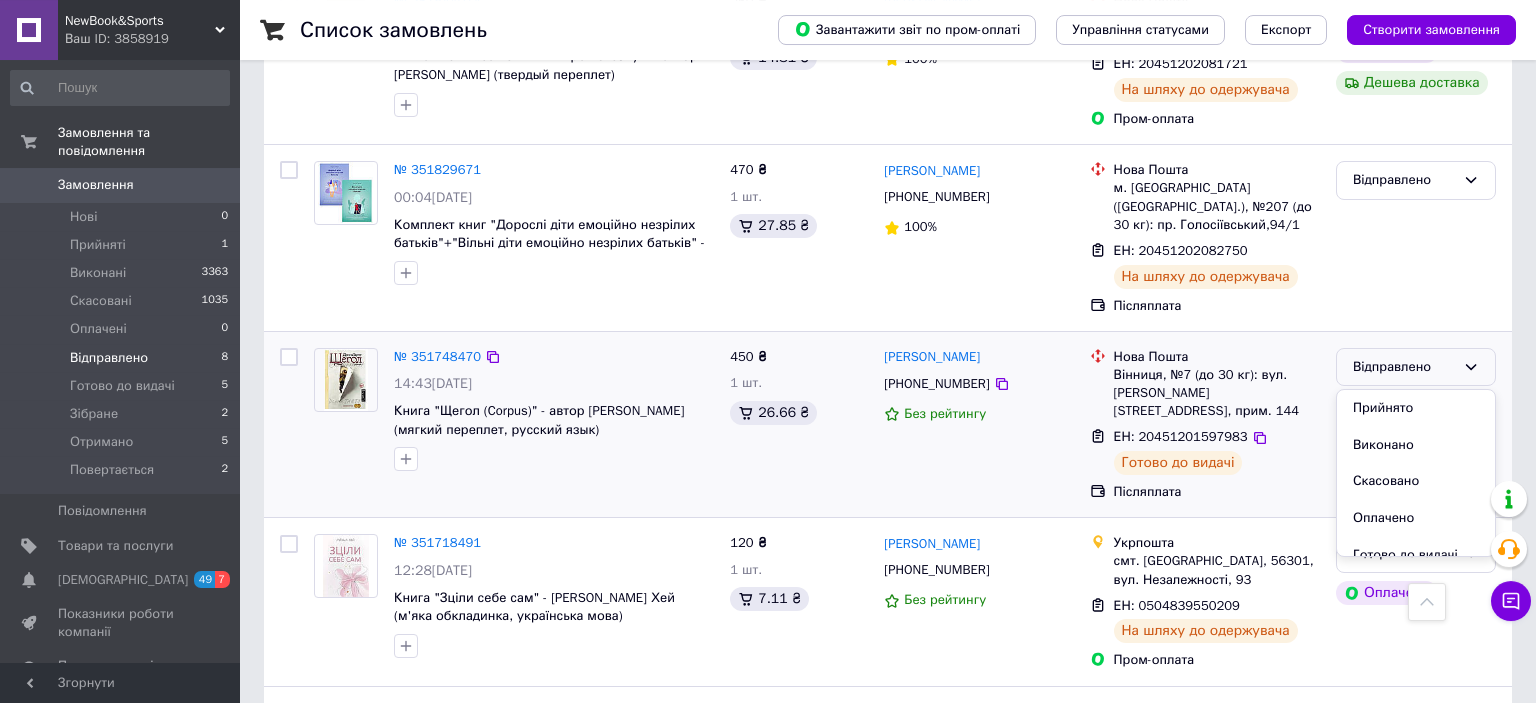 drag, startPoint x: 1496, startPoint y: 376, endPoint x: 1499, endPoint y: 410, distance: 34.132095 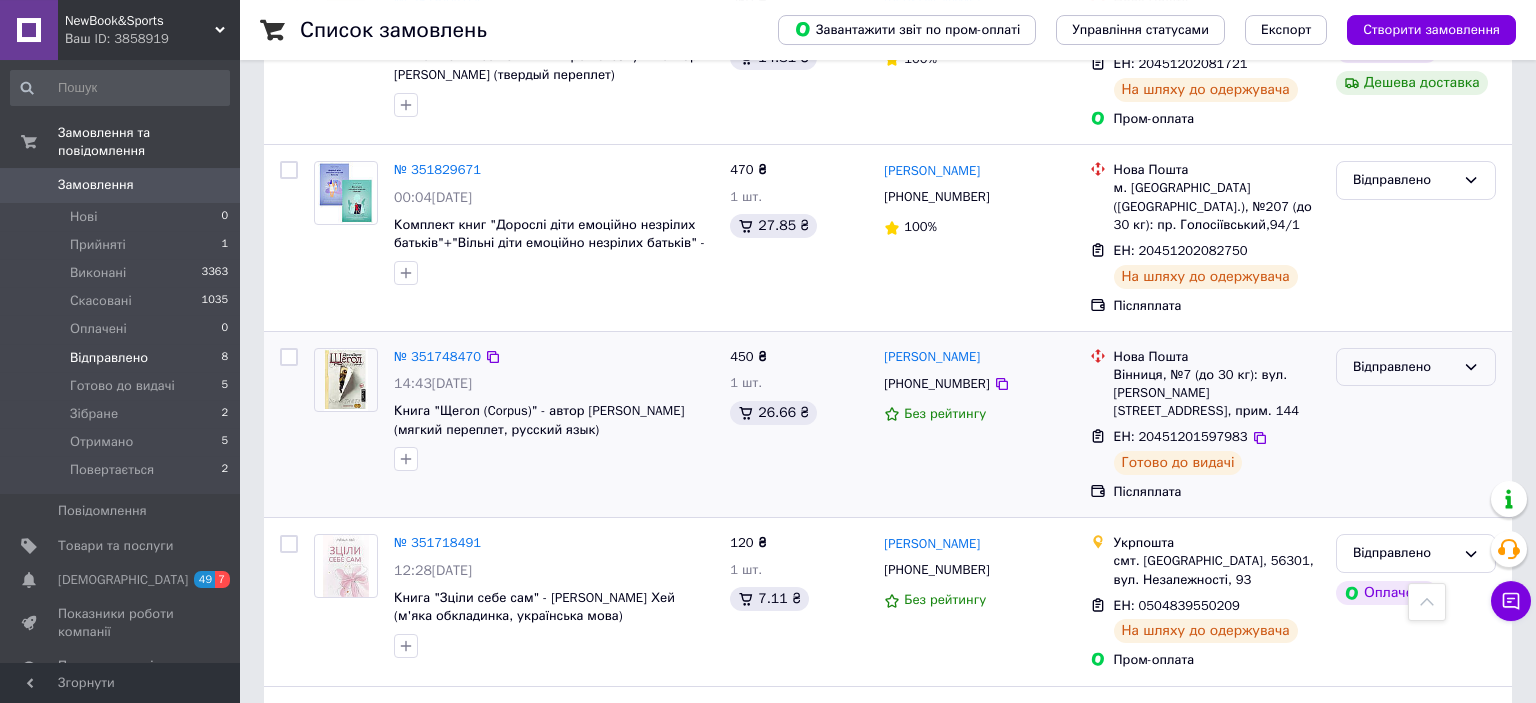 click 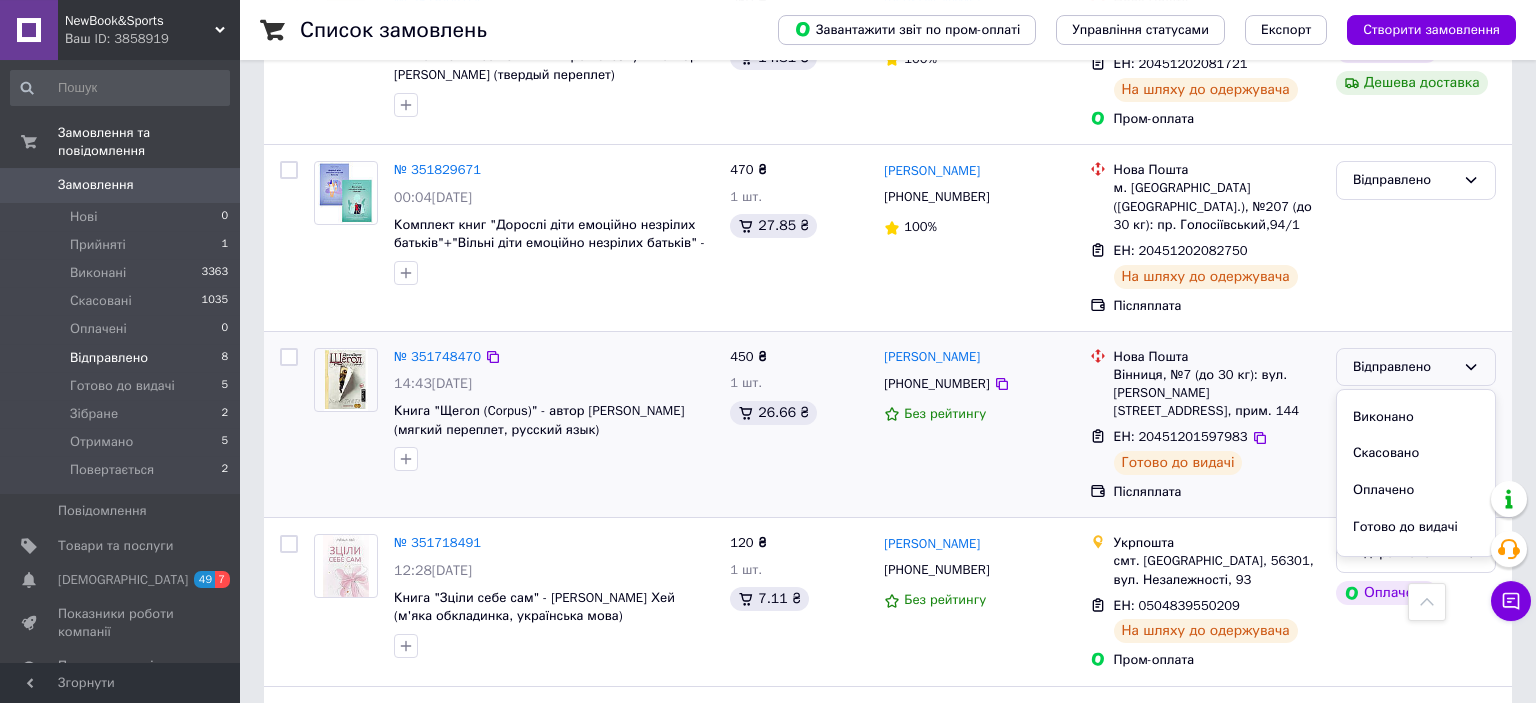 scroll, scrollTop: 40, scrollLeft: 0, axis: vertical 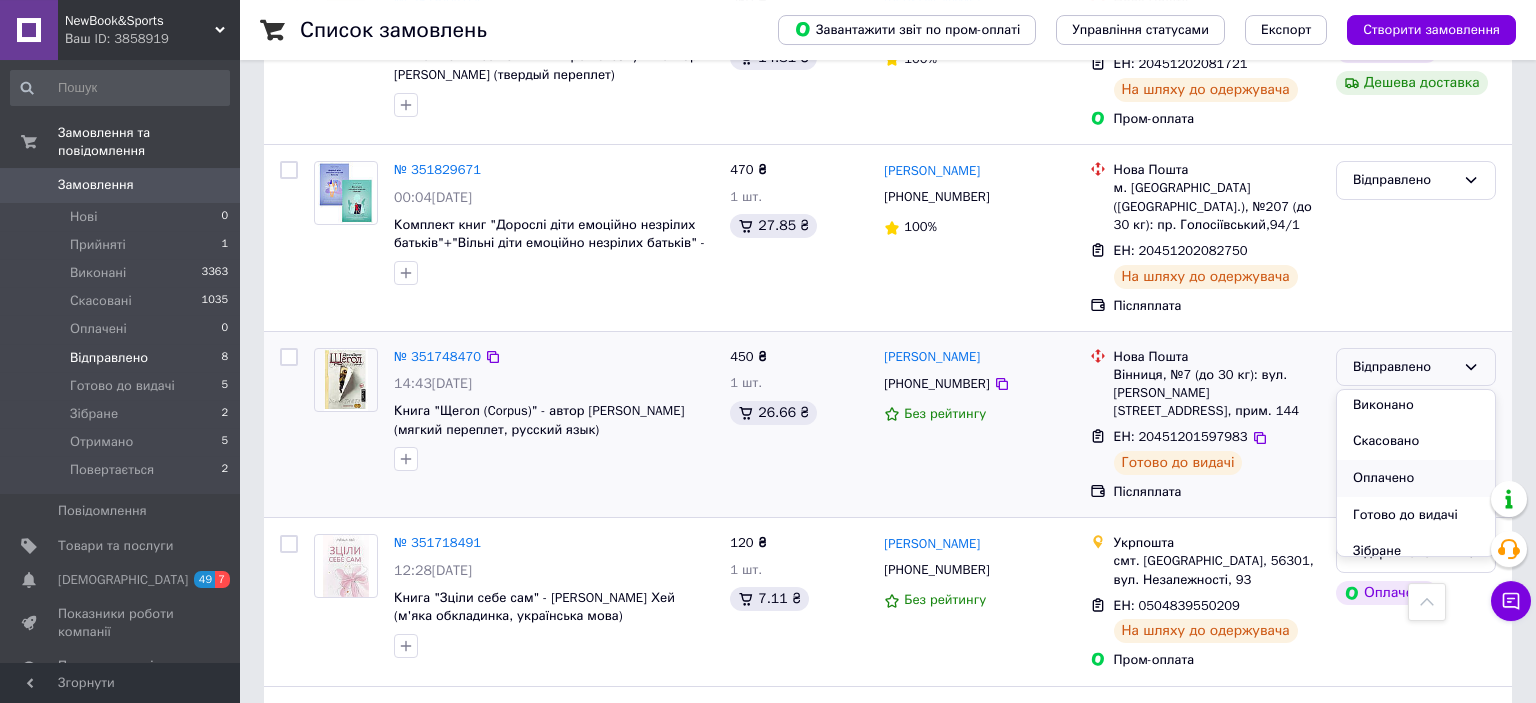 click on "Оплачено" at bounding box center (1416, 478) 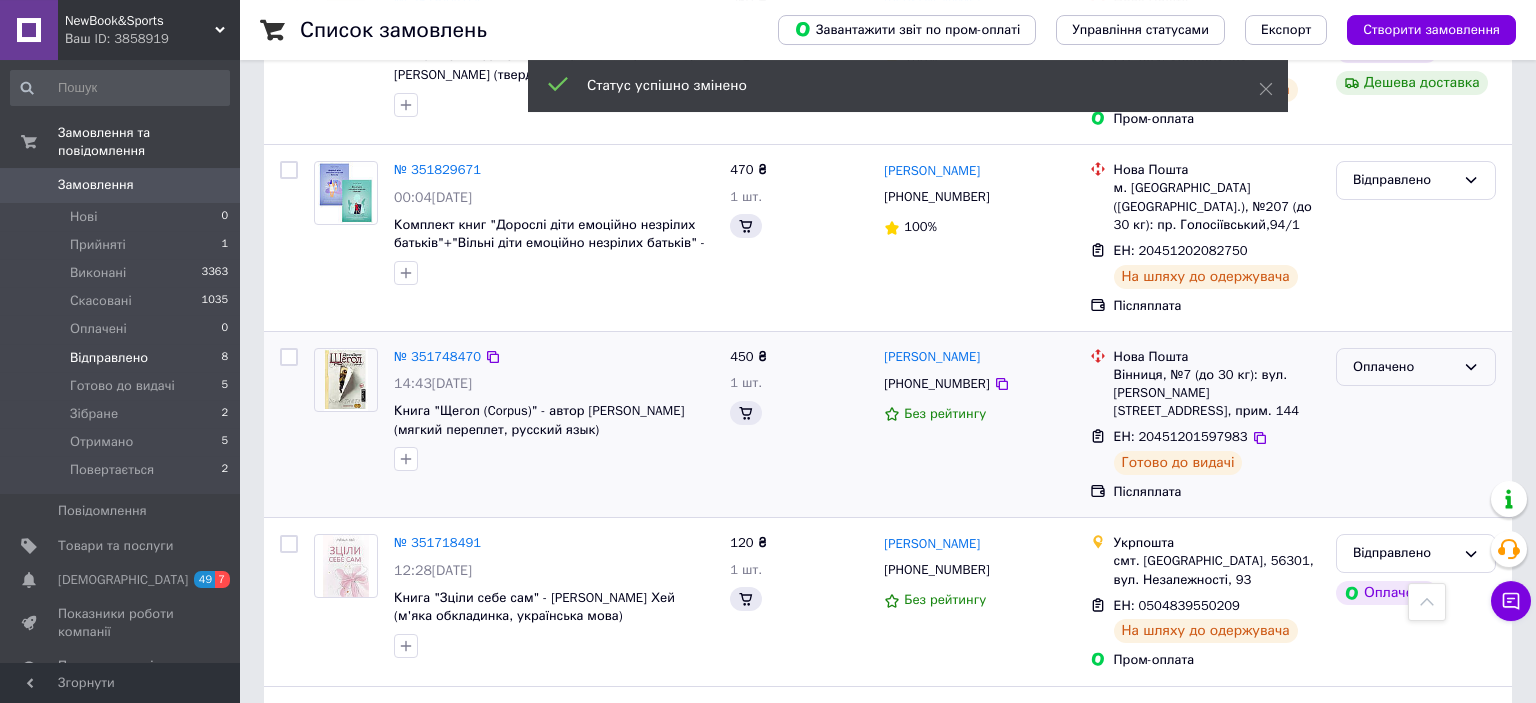 click on "Оплачено" at bounding box center (1416, 367) 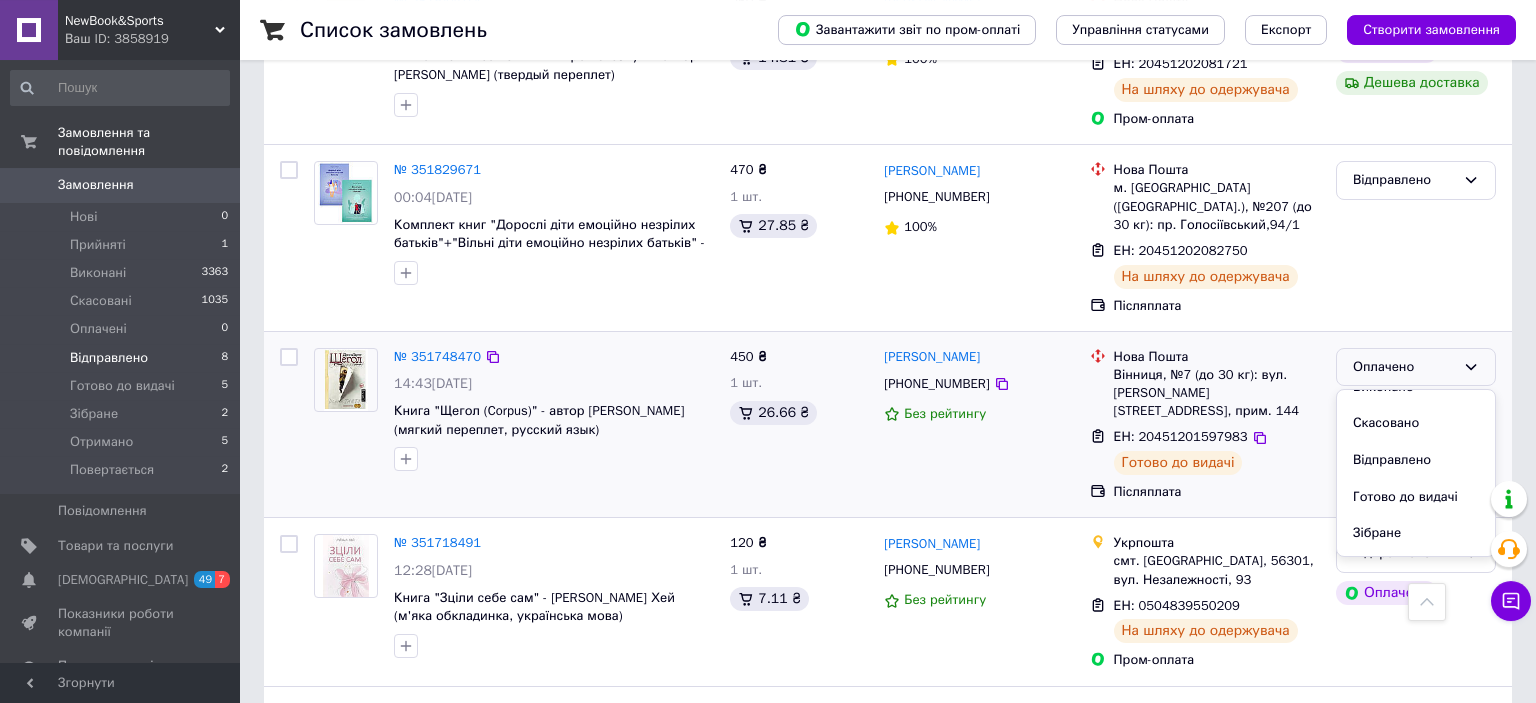 scroll, scrollTop: 79, scrollLeft: 0, axis: vertical 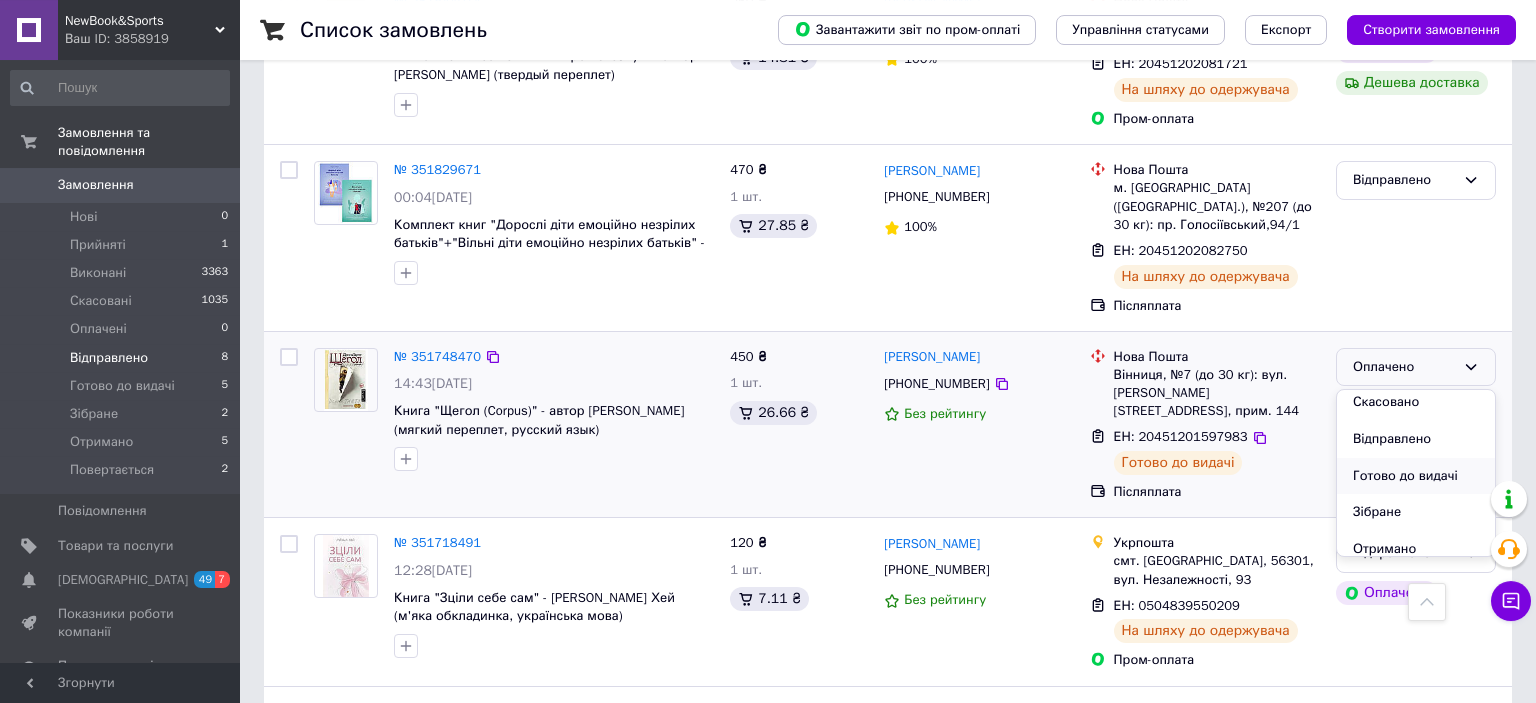 click on "Готово до видачі" at bounding box center [1416, 476] 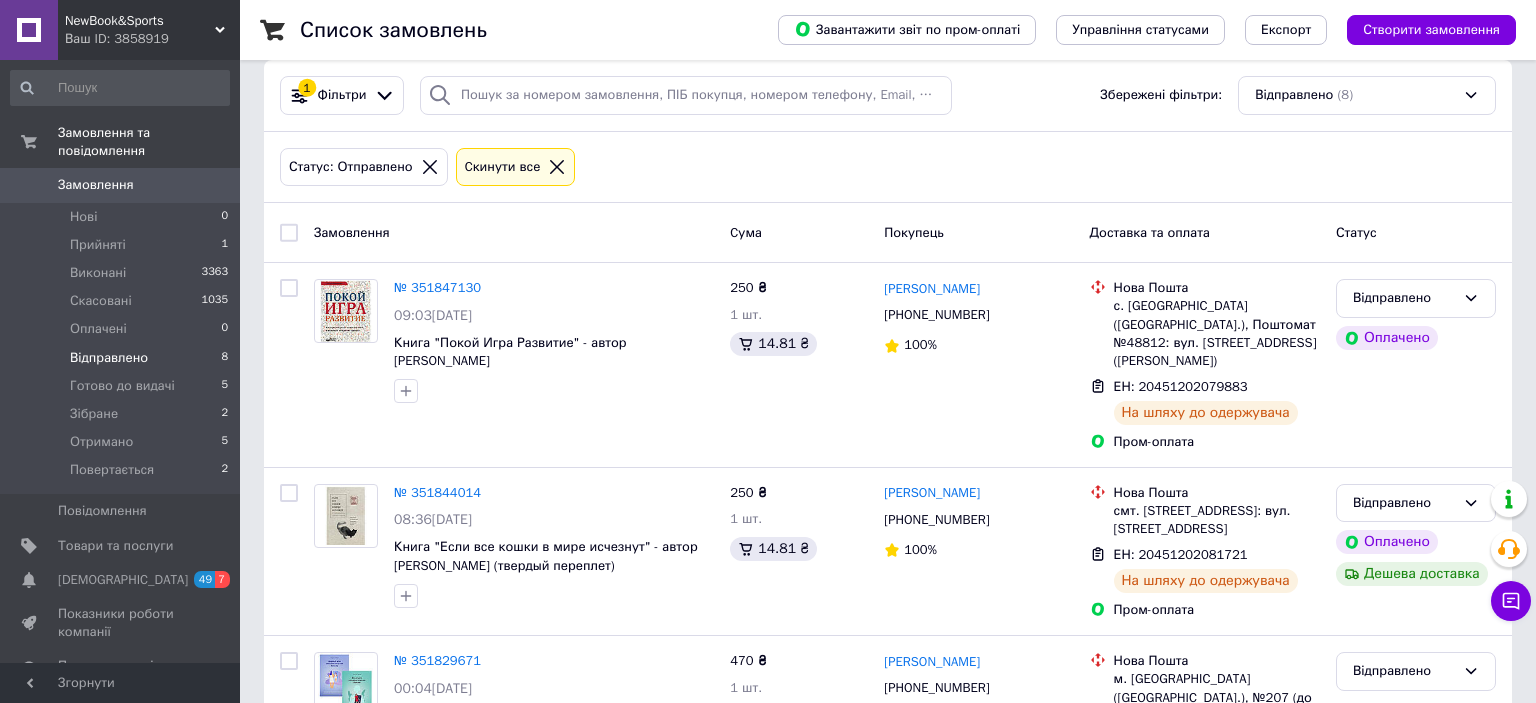 scroll, scrollTop: 971, scrollLeft: 0, axis: vertical 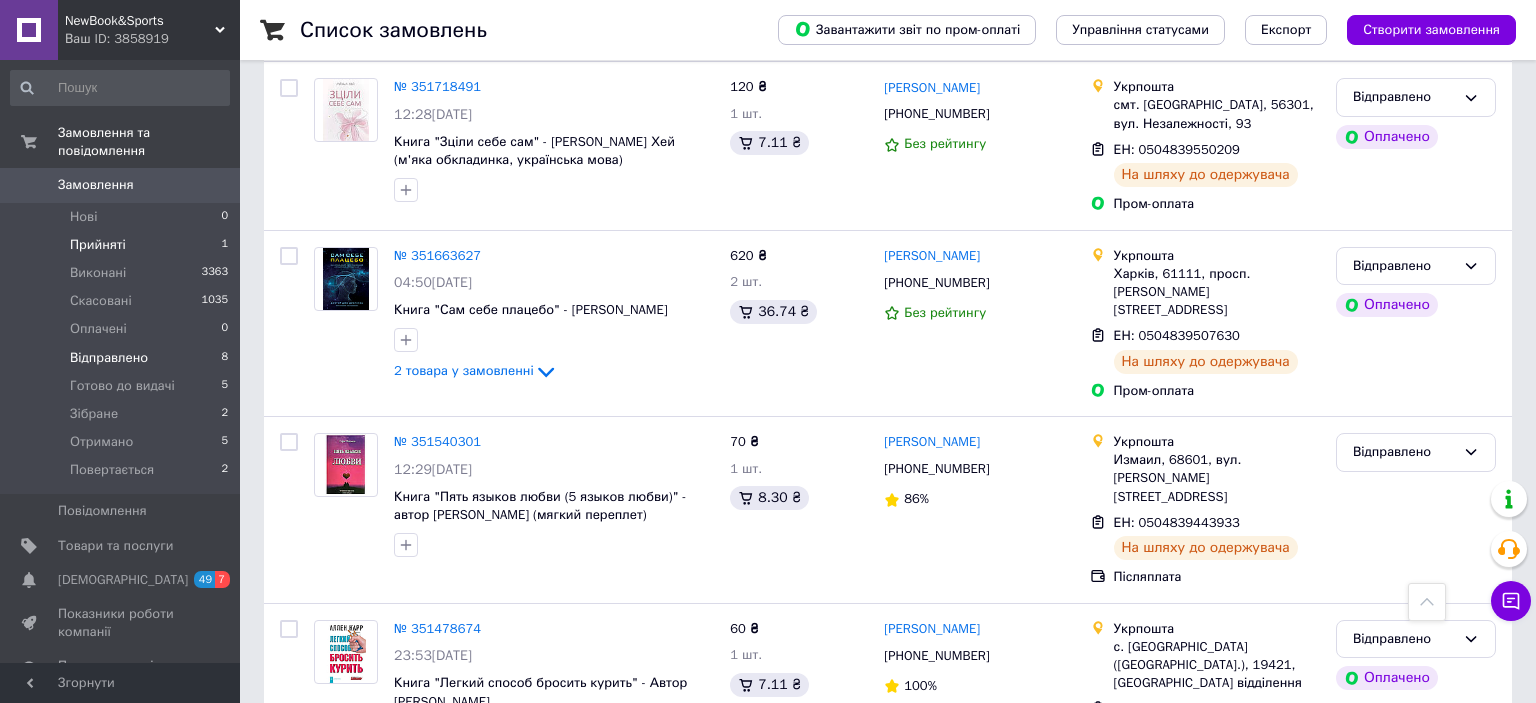 click on "Прийняті" at bounding box center [98, 245] 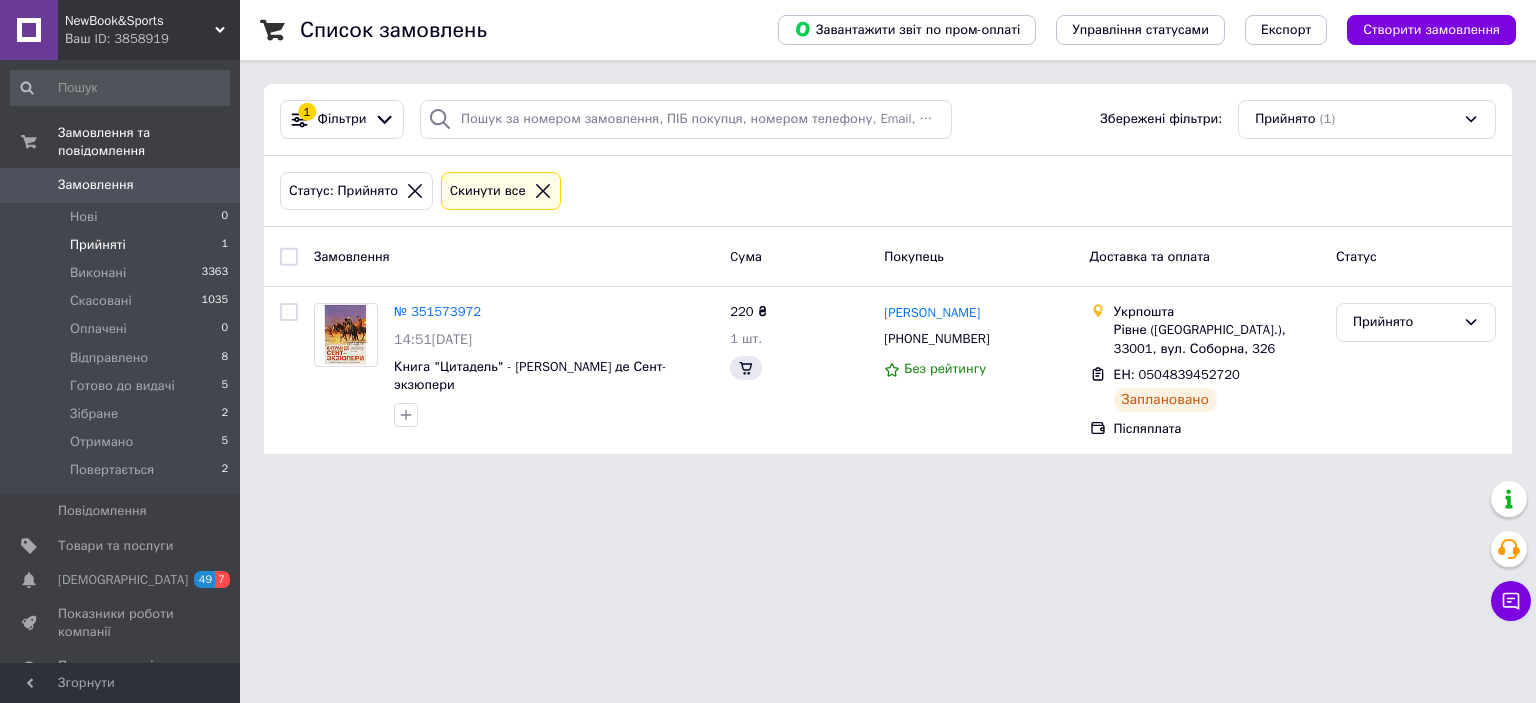scroll, scrollTop: 0, scrollLeft: 0, axis: both 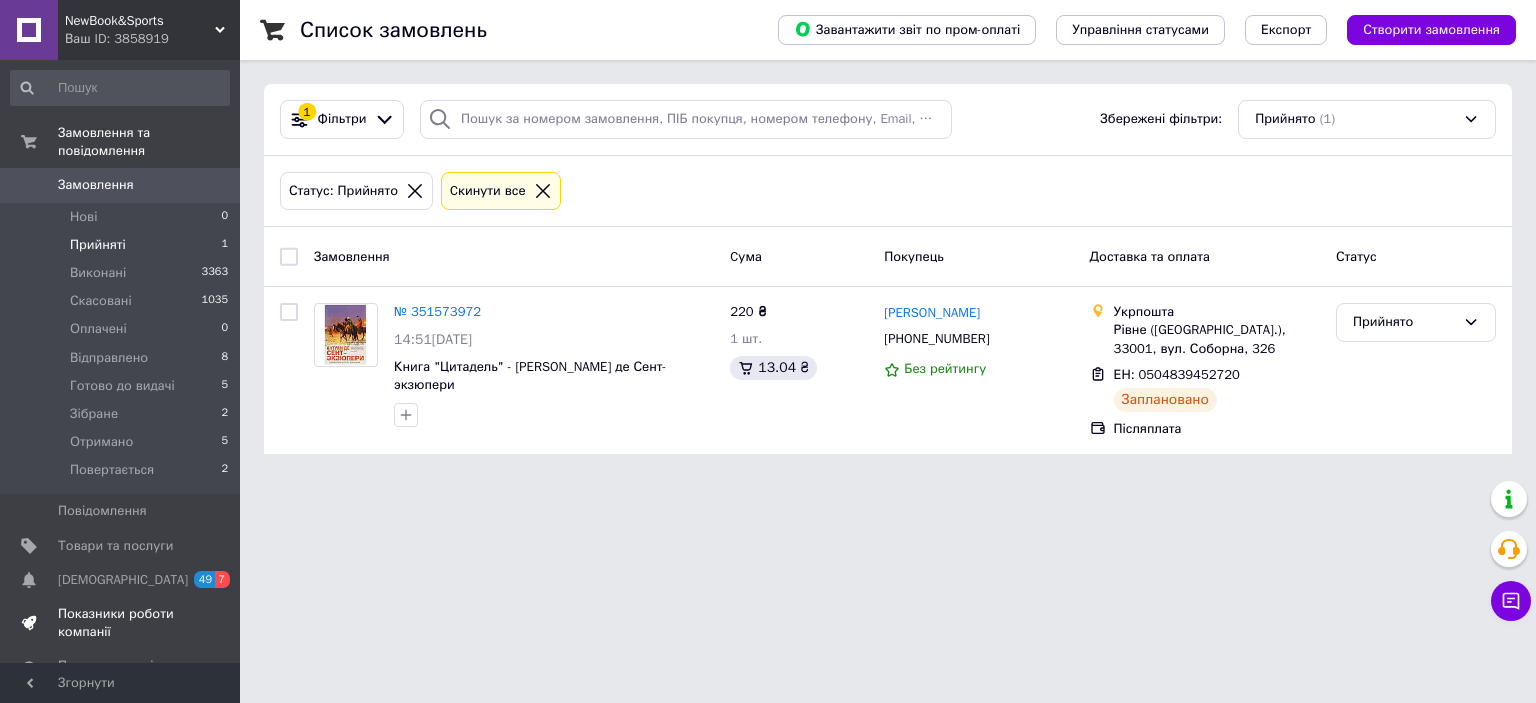 click on "Показники роботи компанії" at bounding box center [121, 623] 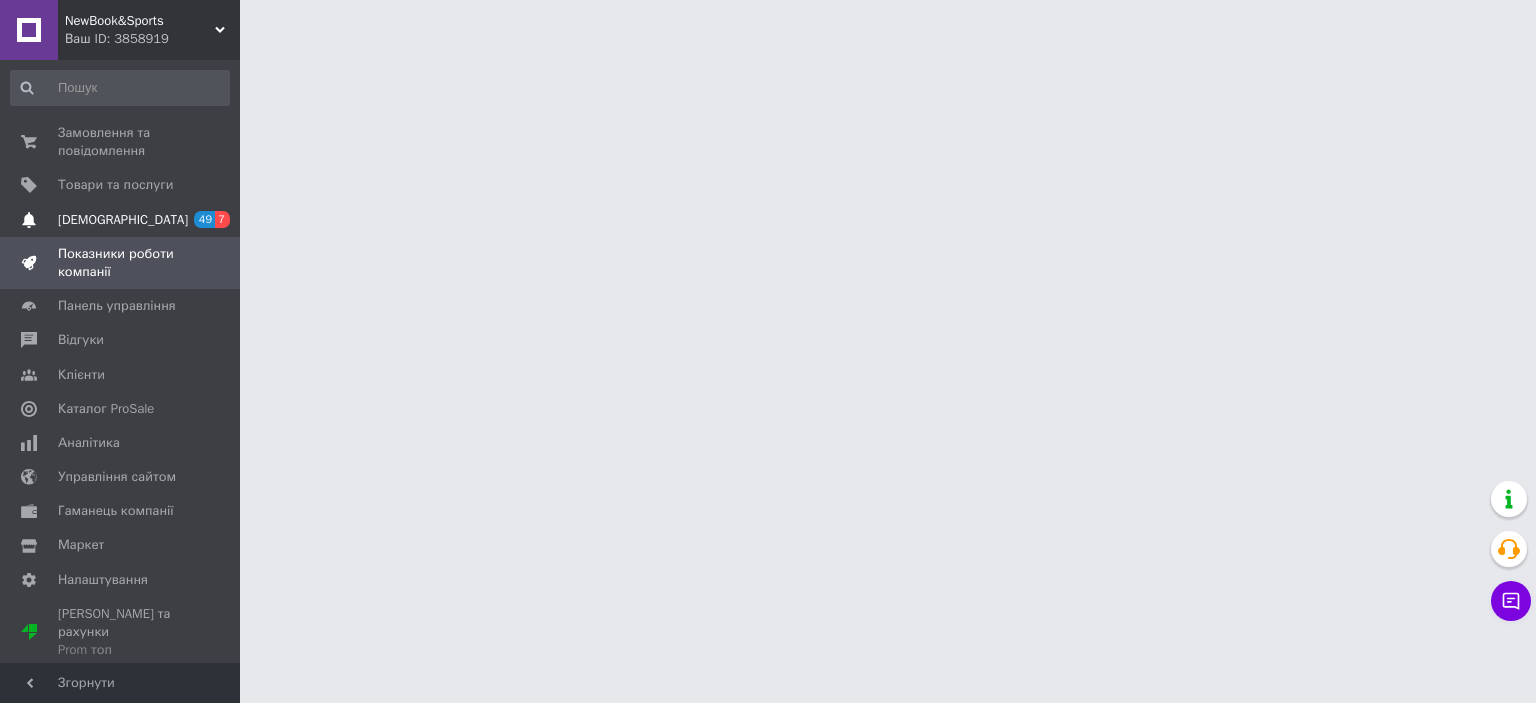 click on "[DEMOGRAPHIC_DATA]" at bounding box center (123, 220) 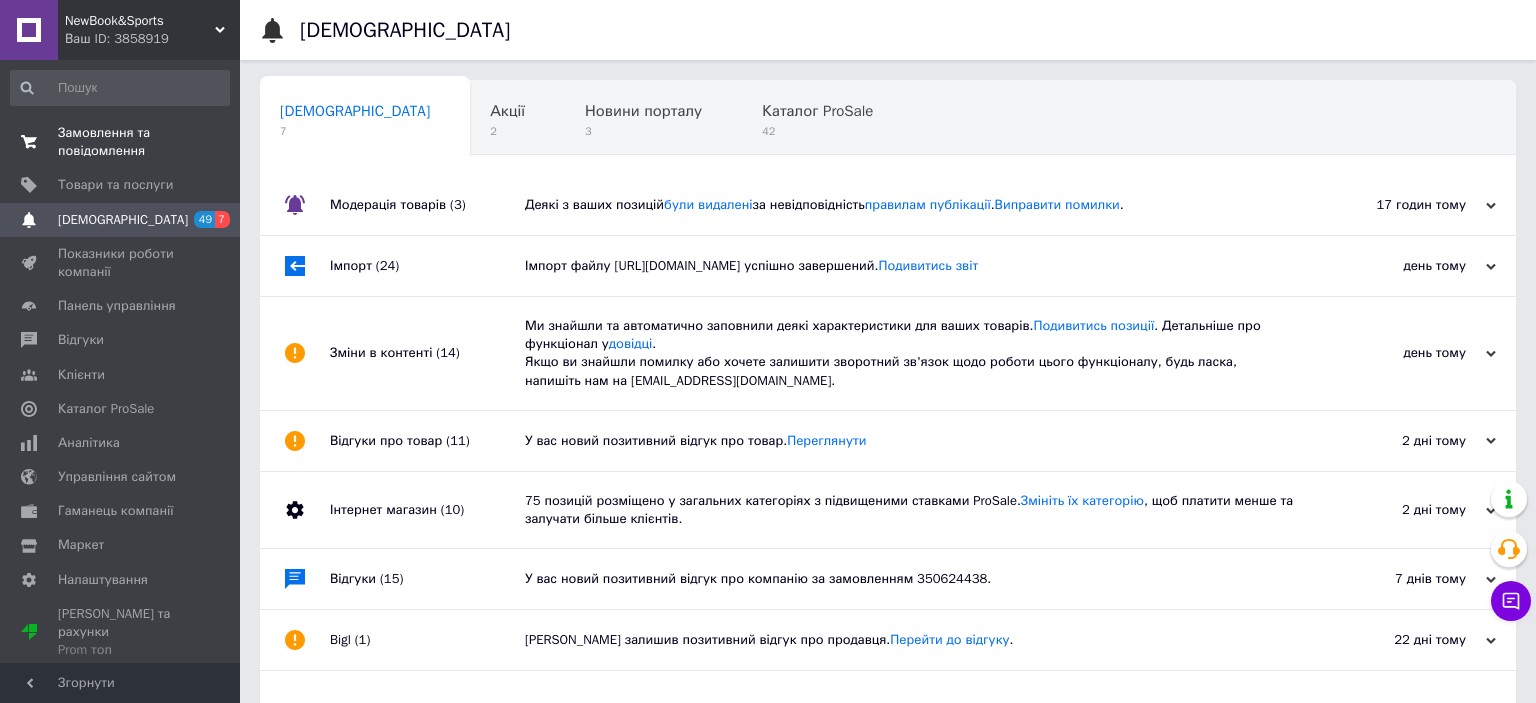 click on "Замовлення та повідомлення" at bounding box center [121, 142] 